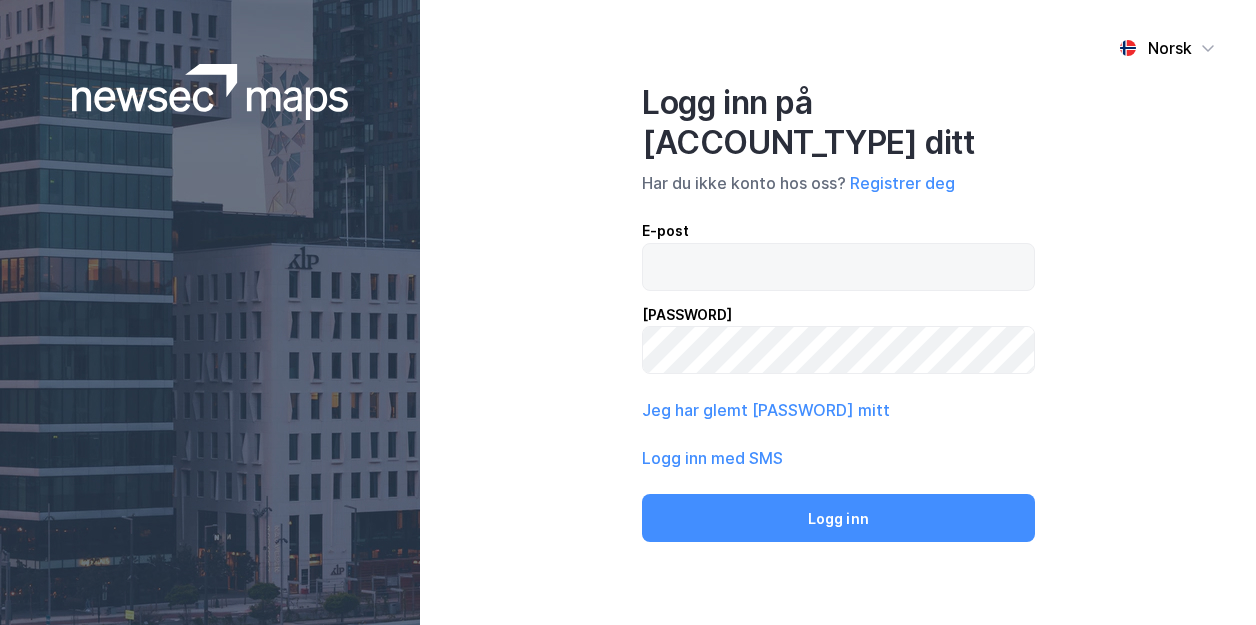 scroll, scrollTop: 0, scrollLeft: 0, axis: both 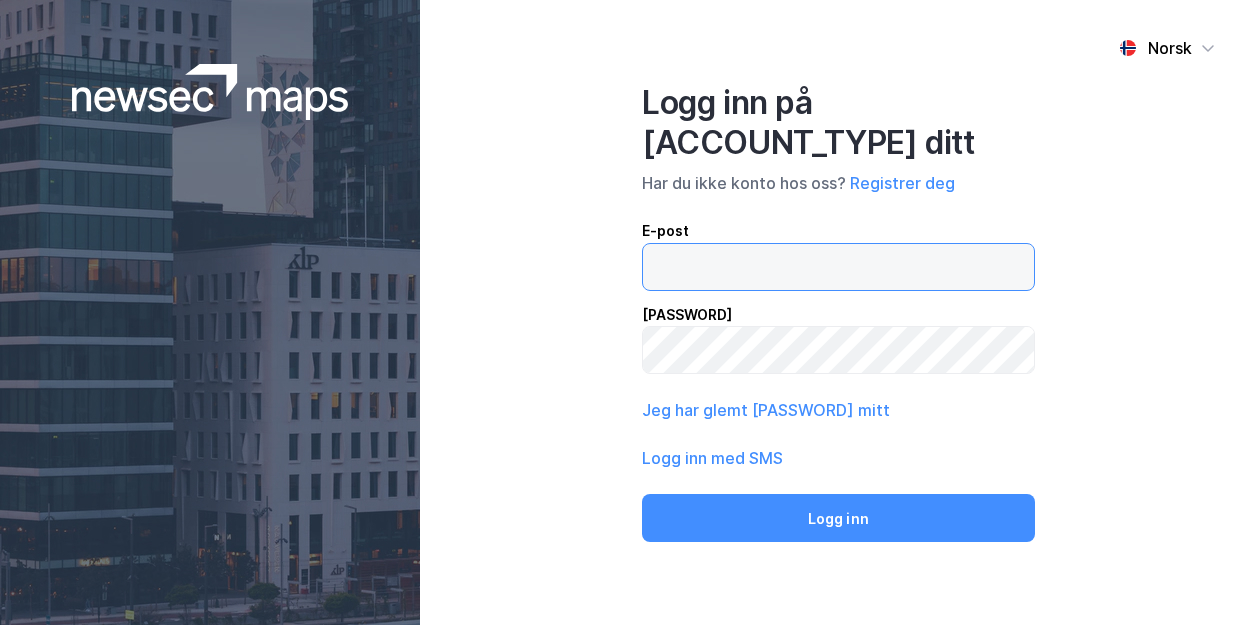 click at bounding box center [838, 267] 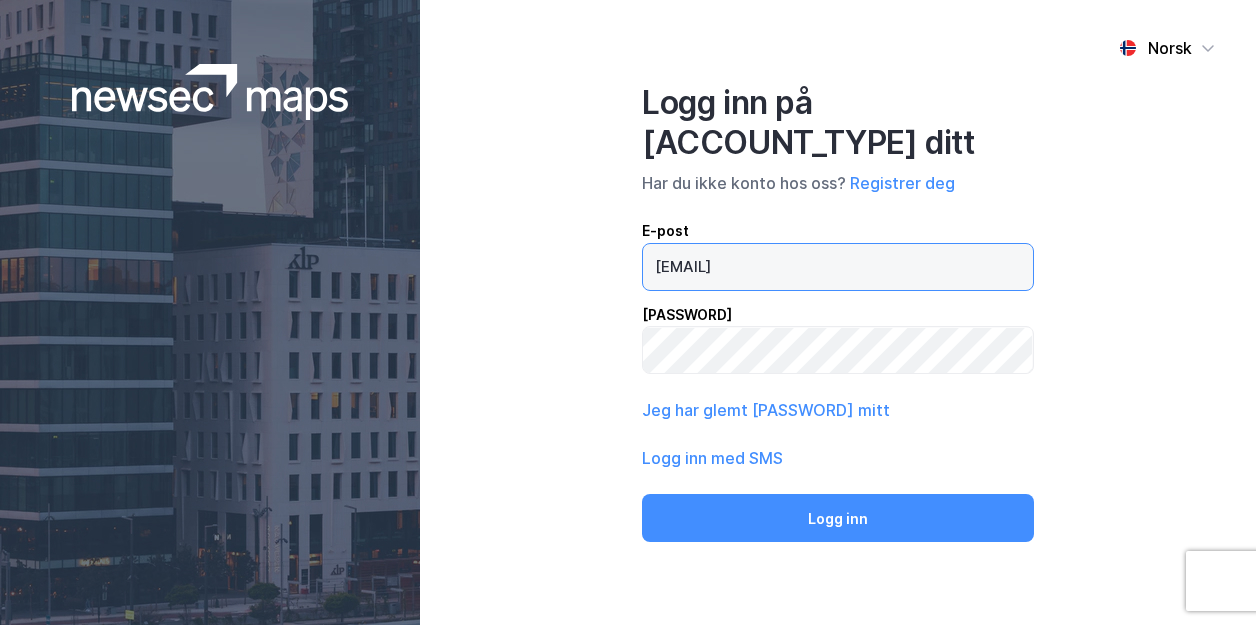 click on "[EMAIL]" at bounding box center (838, 267) 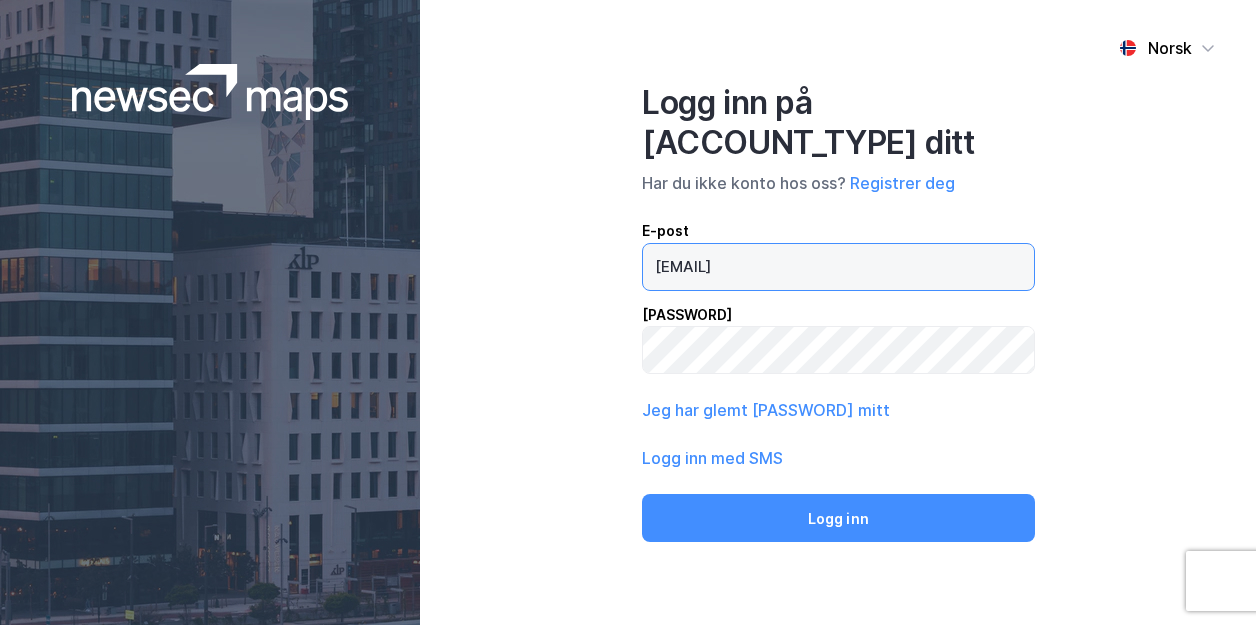 type on "[EMAIL]" 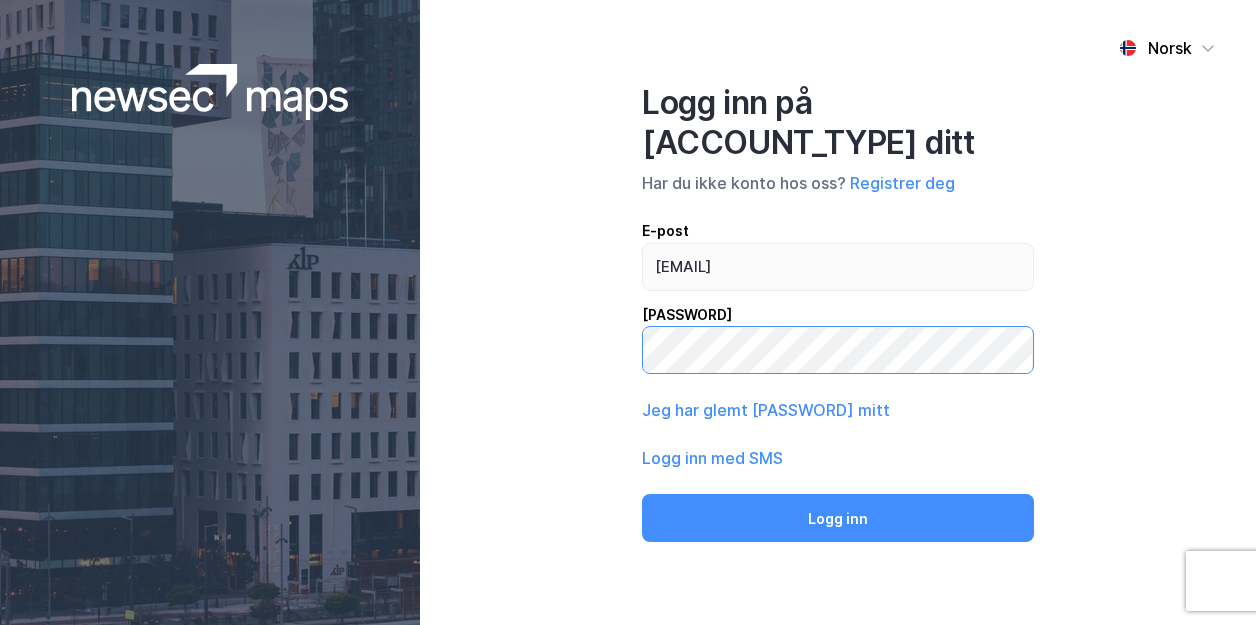 click on "Logg inn" at bounding box center (838, 518) 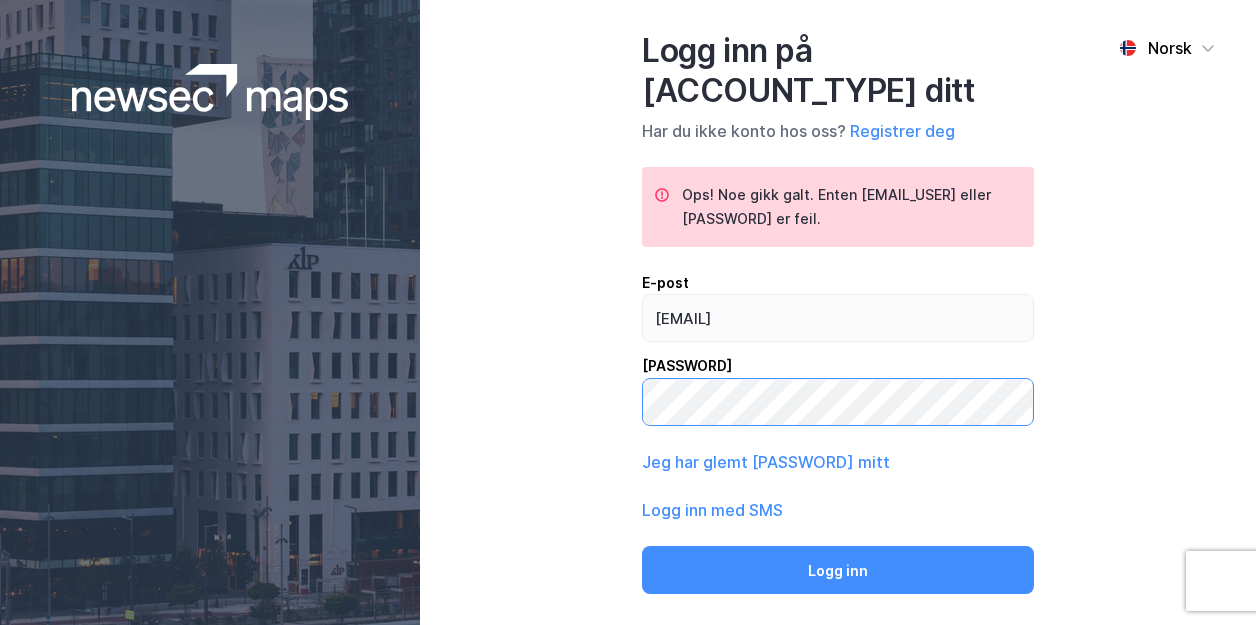 click on "Logg inn" at bounding box center [838, 570] 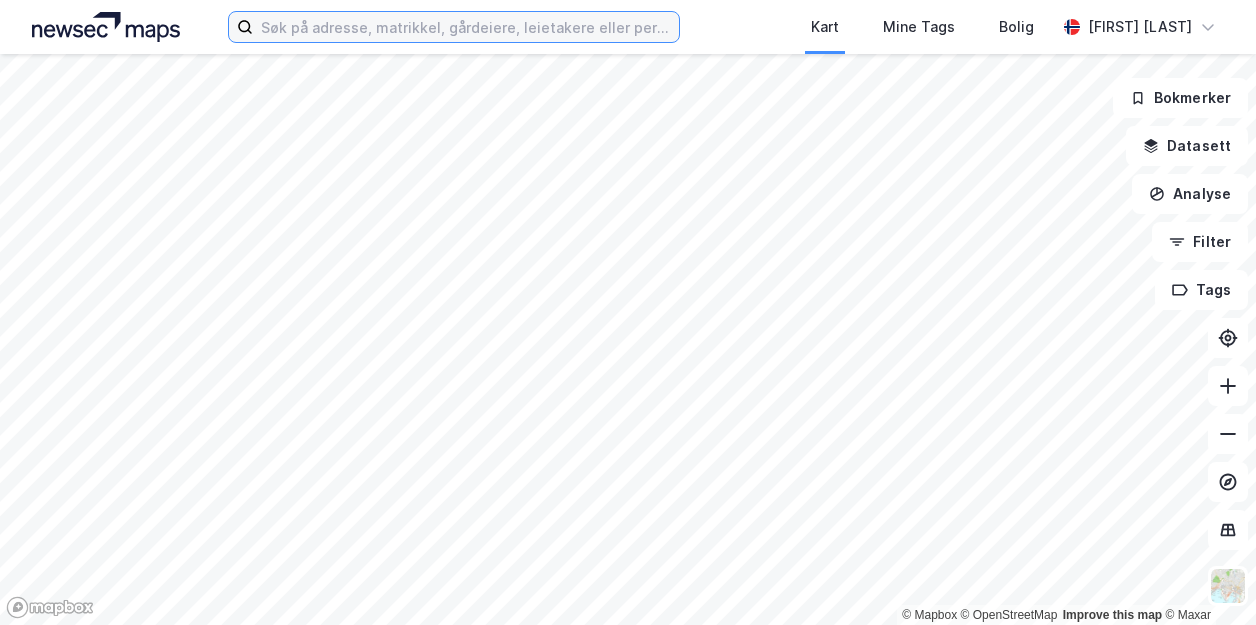 click at bounding box center (466, 27) 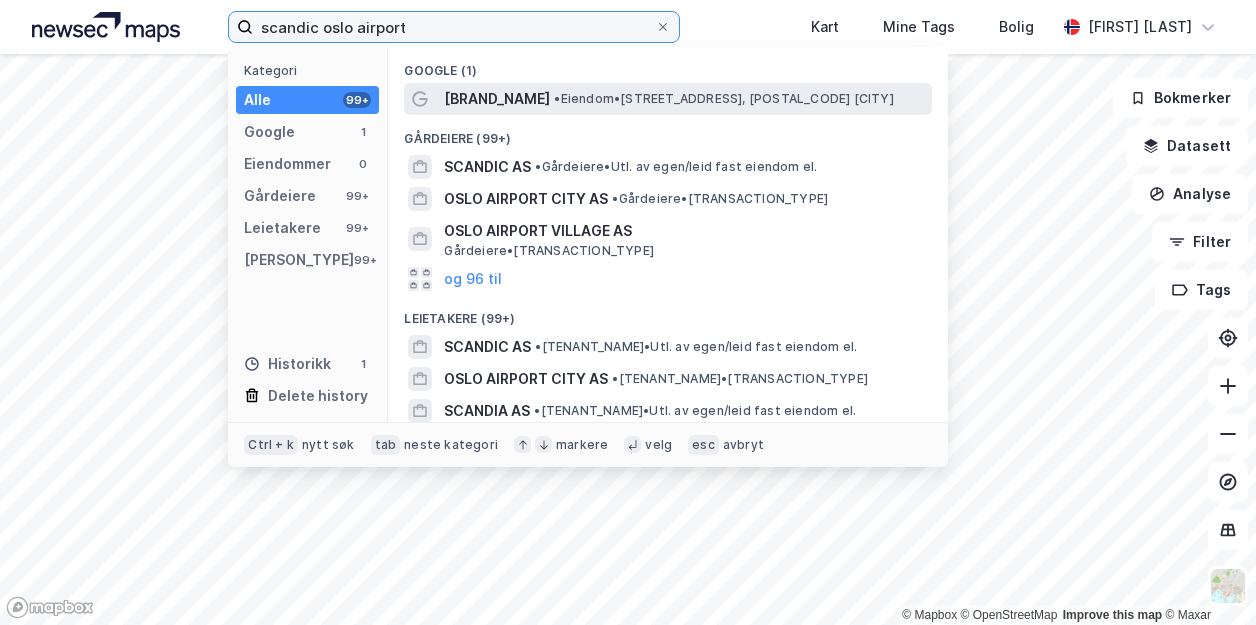 type on "scandic oslo airport" 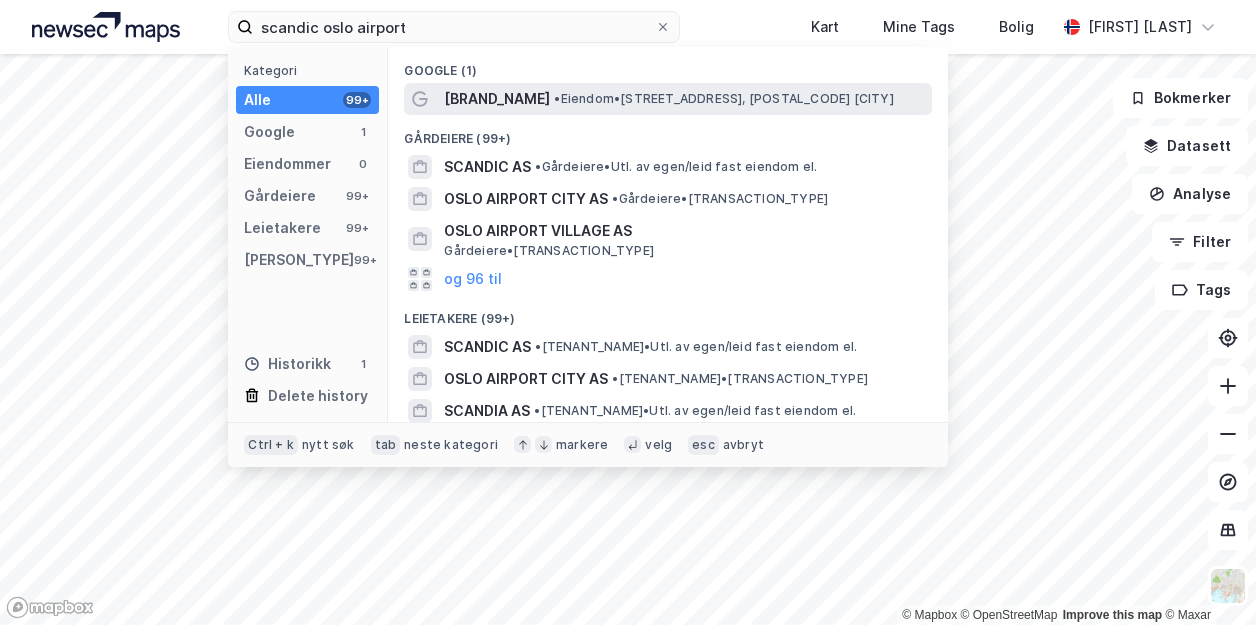 click on "[BRAND_NAME]" at bounding box center [497, 99] 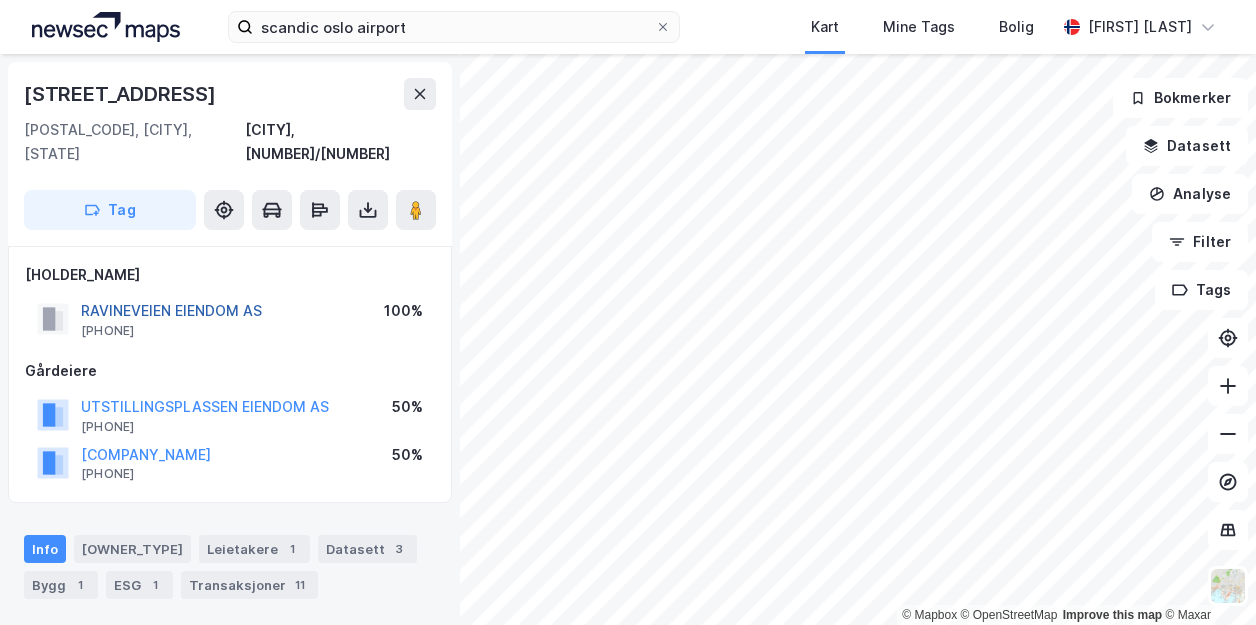 click on "RAVINEVEIEN EIENDOM AS" at bounding box center (0, 0) 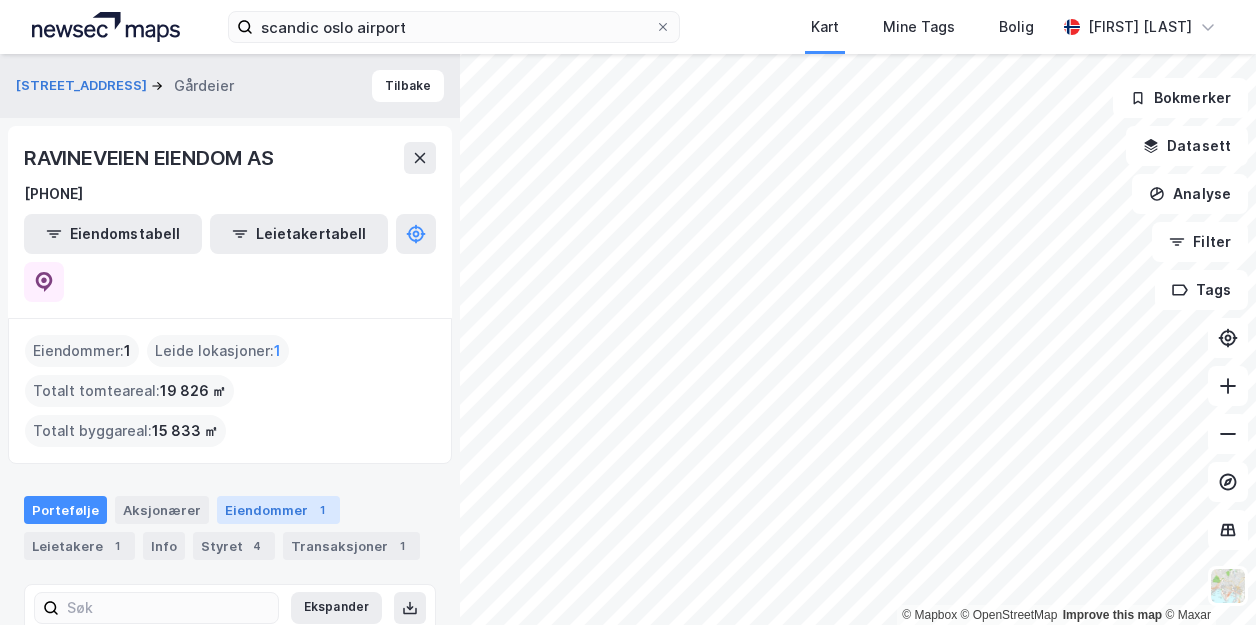 scroll, scrollTop: 71, scrollLeft: 0, axis: vertical 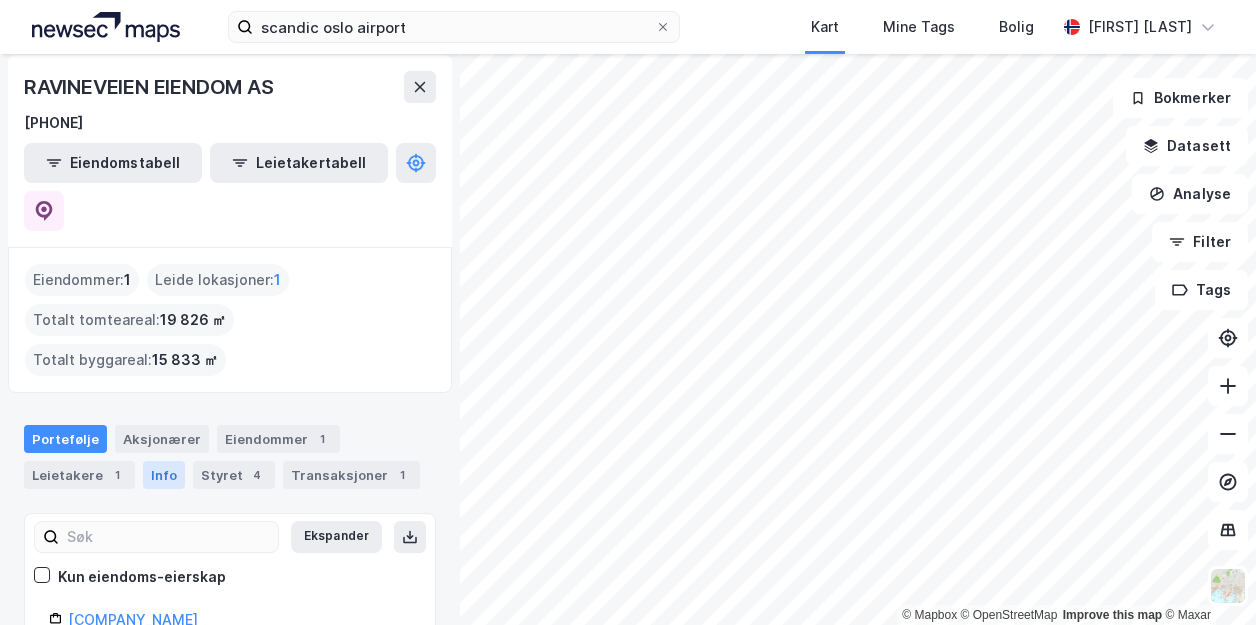 click on "Info" at bounding box center (164, 475) 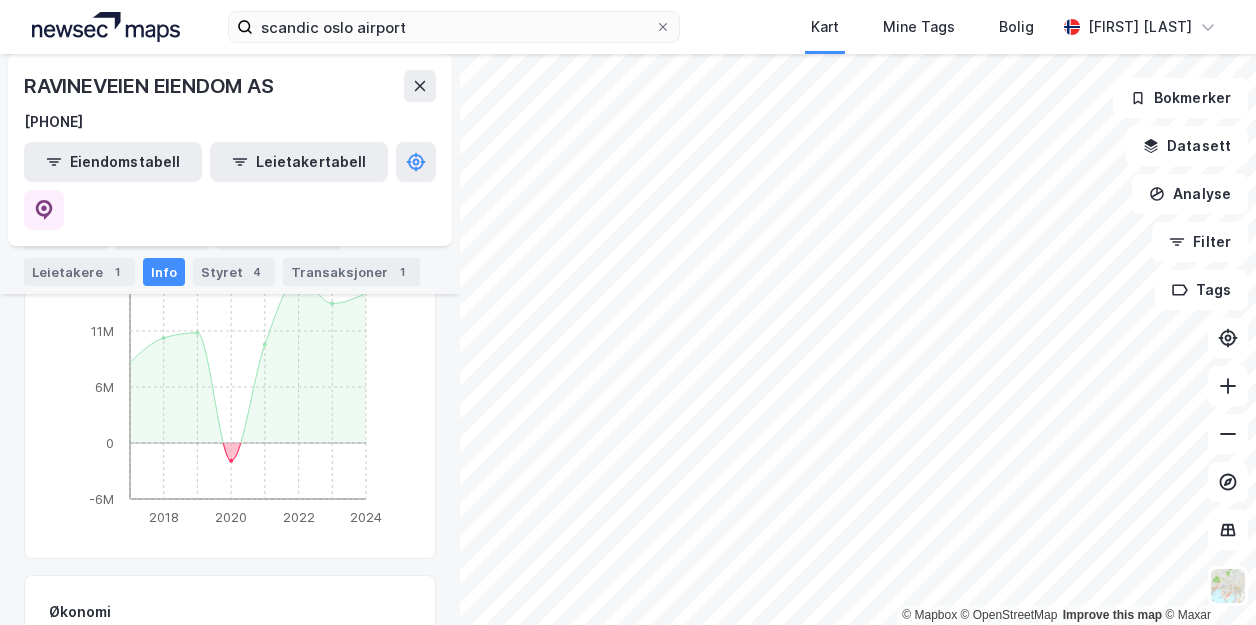 scroll, scrollTop: 1117, scrollLeft: 0, axis: vertical 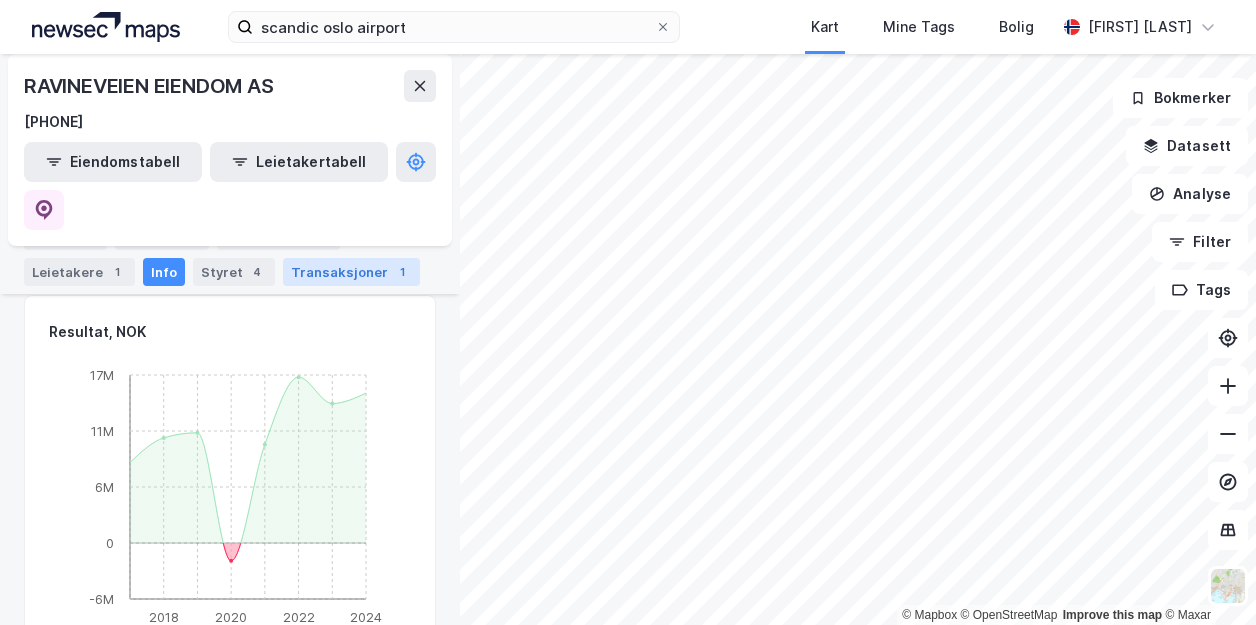 click on "Transaksjoner 1" at bounding box center [351, 272] 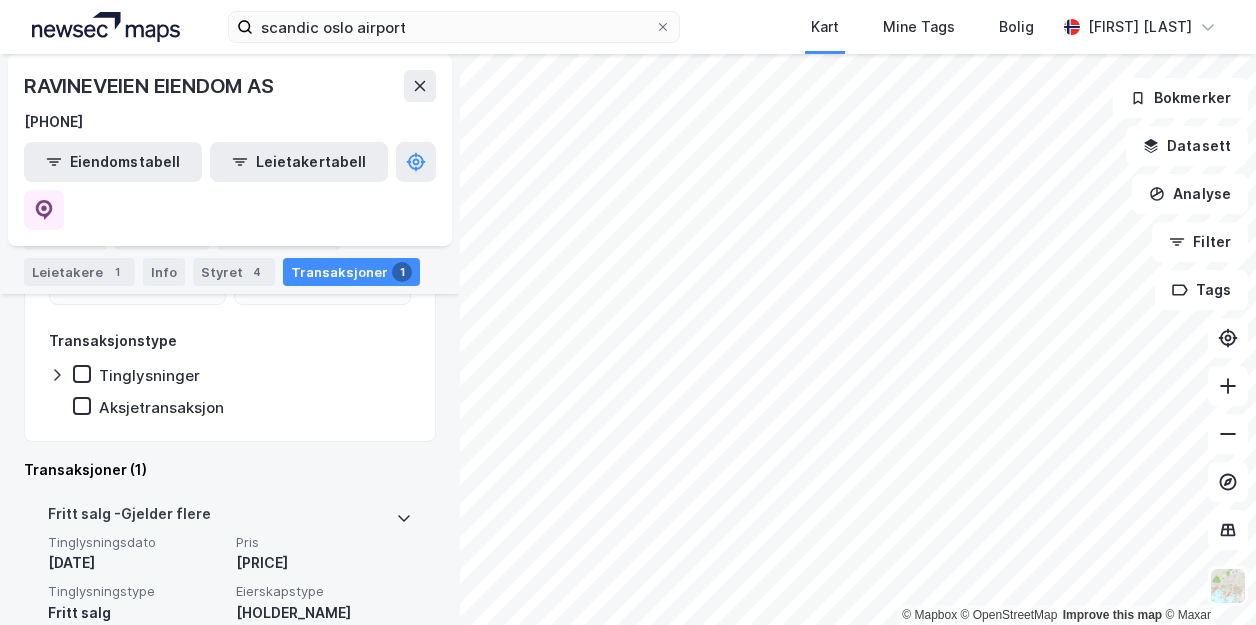 scroll, scrollTop: 464, scrollLeft: 0, axis: vertical 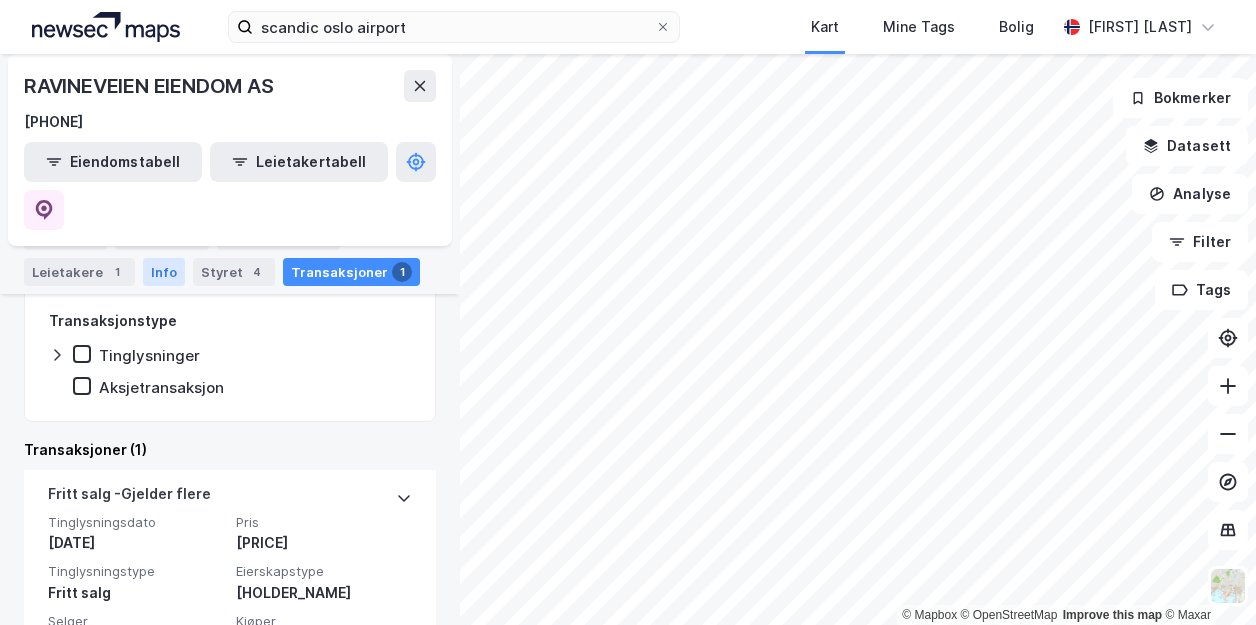 click on "Info" at bounding box center (164, 272) 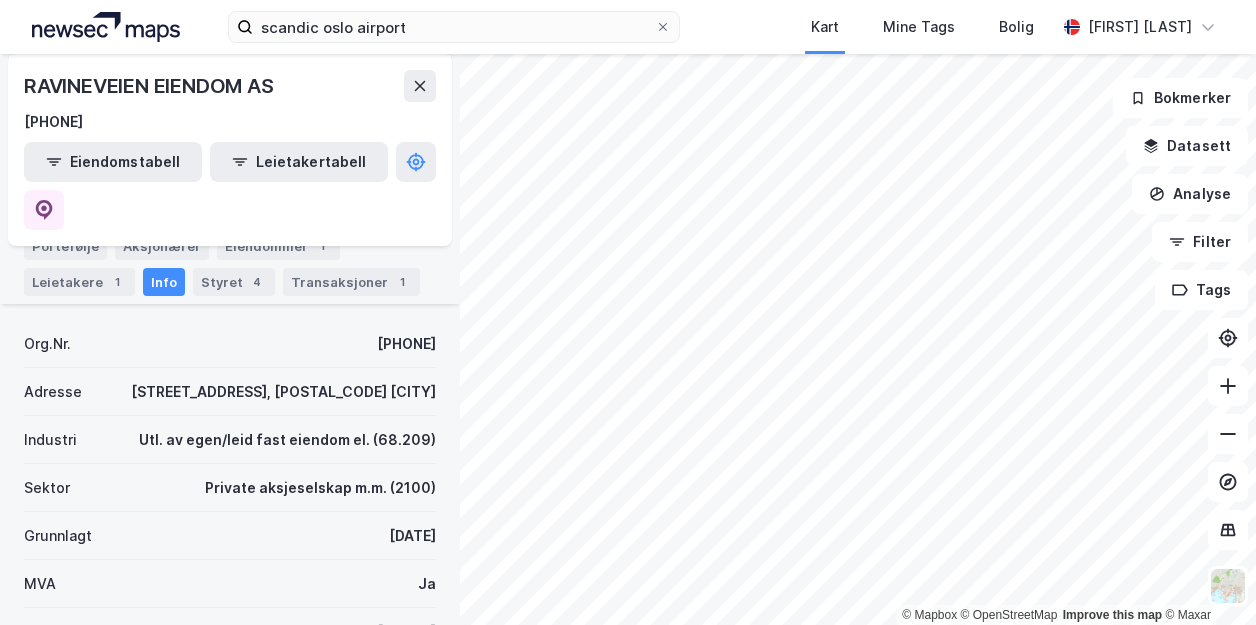 scroll, scrollTop: 164, scrollLeft: 0, axis: vertical 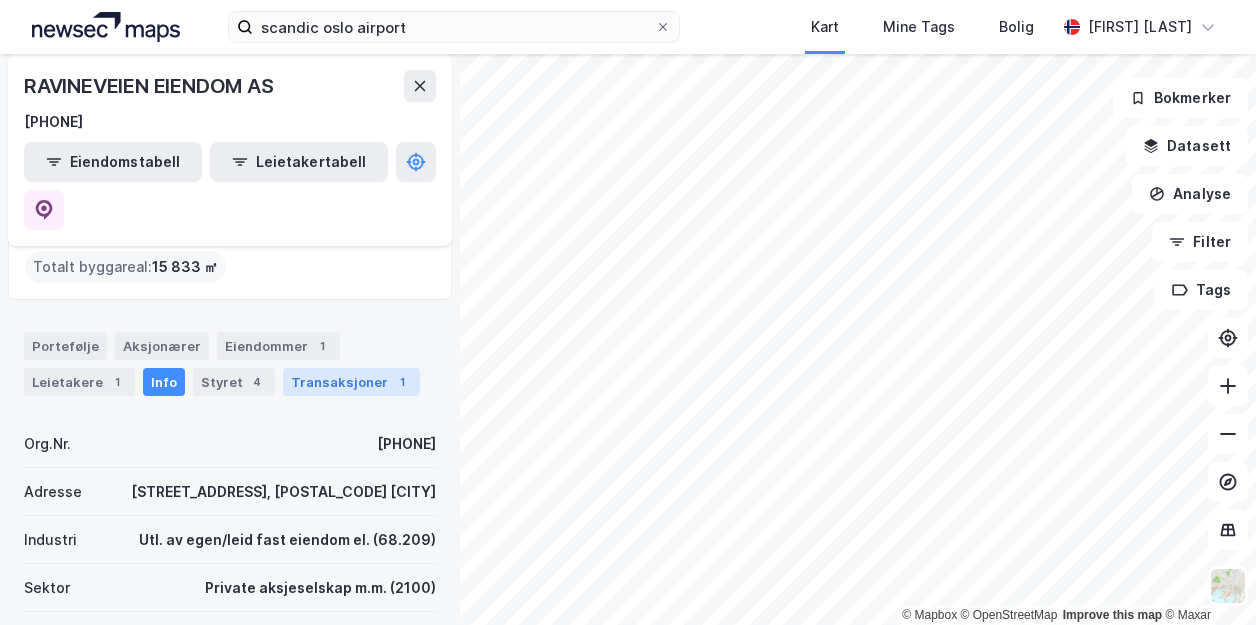 click on "Transaksjoner 1" at bounding box center (351, 382) 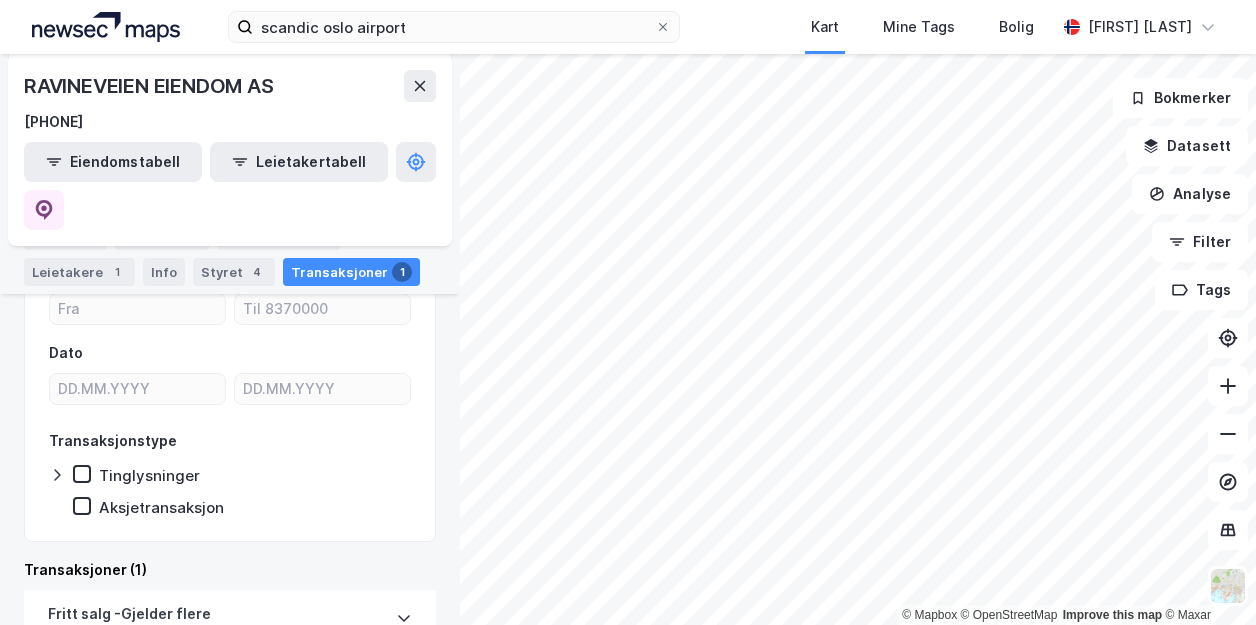 scroll, scrollTop: 464, scrollLeft: 0, axis: vertical 